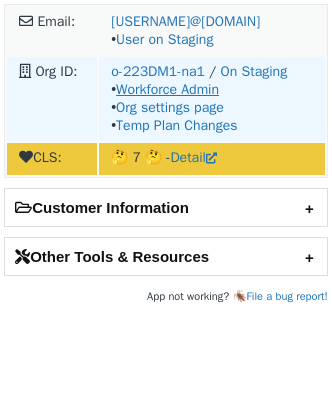 scroll, scrollTop: 0, scrollLeft: 0, axis: both 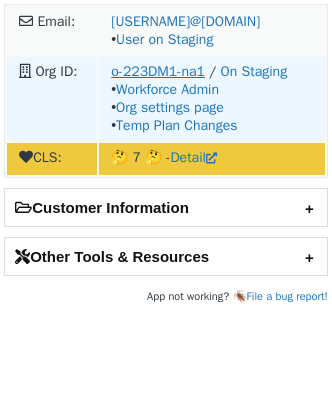 click on "o-223DM1-na1" at bounding box center (158, 71) 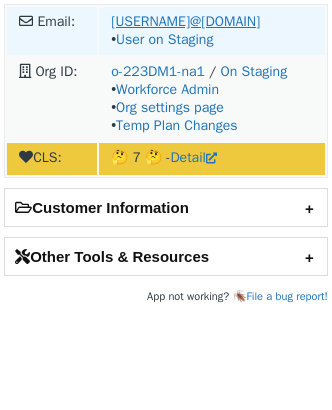 click on "[USERNAME]@[DOMAIN]" at bounding box center (185, 21) 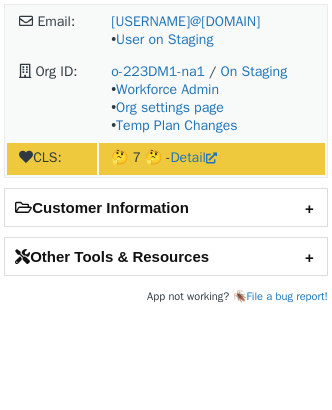 scroll, scrollTop: 0, scrollLeft: 0, axis: both 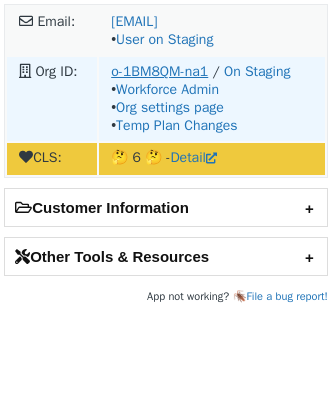 click on "o-1BM8QM-na1" at bounding box center (159, 71) 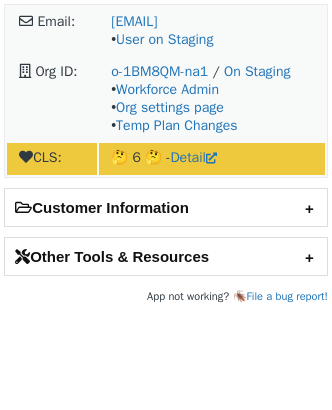 scroll, scrollTop: 0, scrollLeft: 0, axis: both 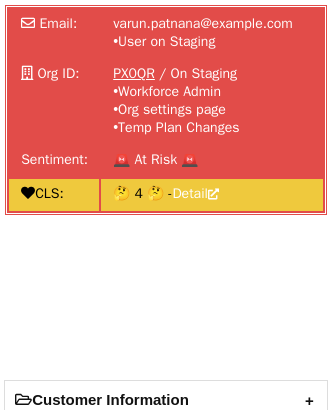 click on "PX0QR" at bounding box center [134, 73] 